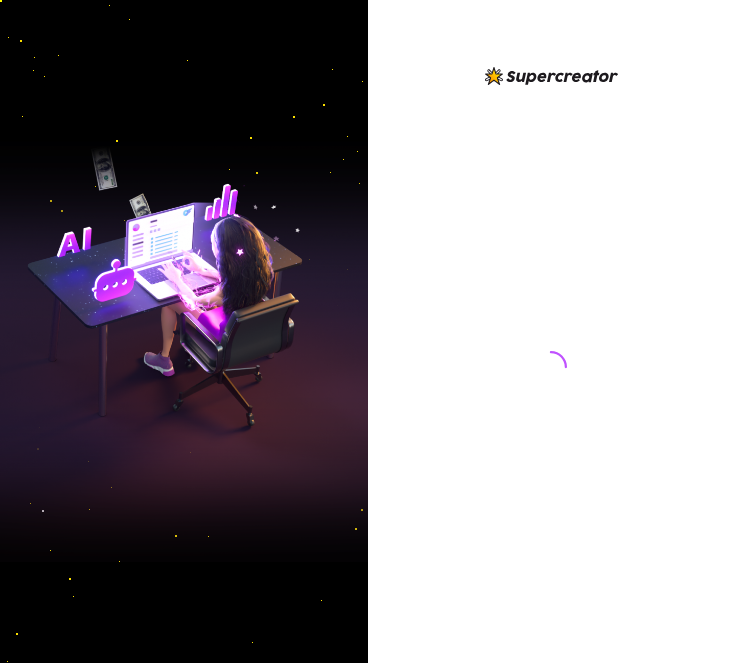 scroll, scrollTop: 0, scrollLeft: 0, axis: both 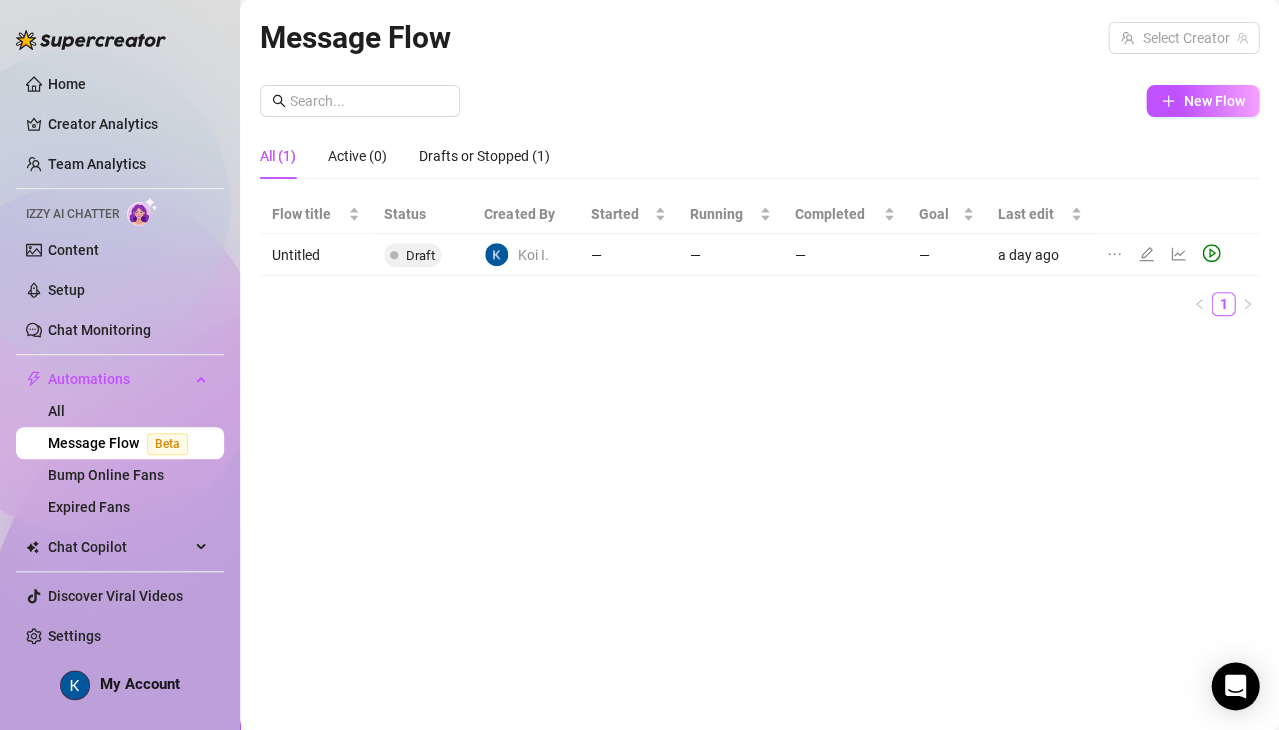 click on "Message Flow Beta" at bounding box center (122, 443) 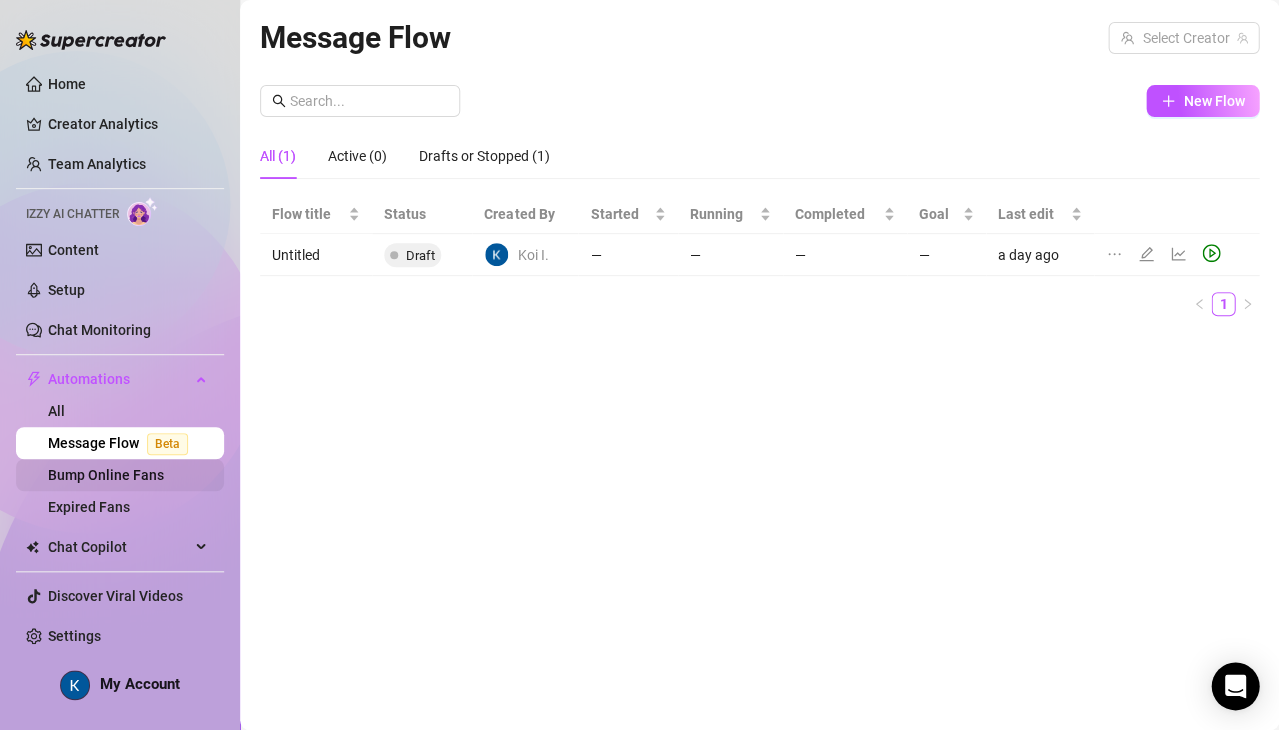 click on "Bump Online Fans" at bounding box center (106, 475) 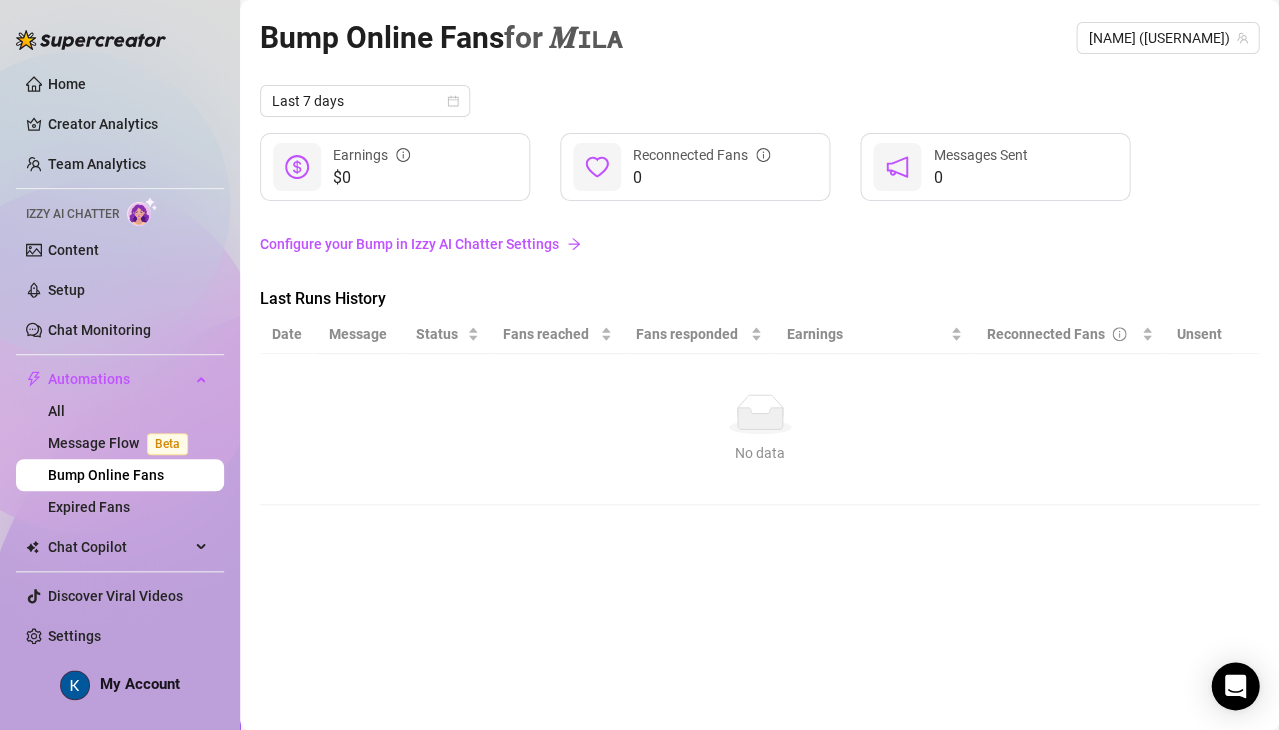 click on "Configure your Bump in Izzy AI Chatter Settings" at bounding box center [759, 244] 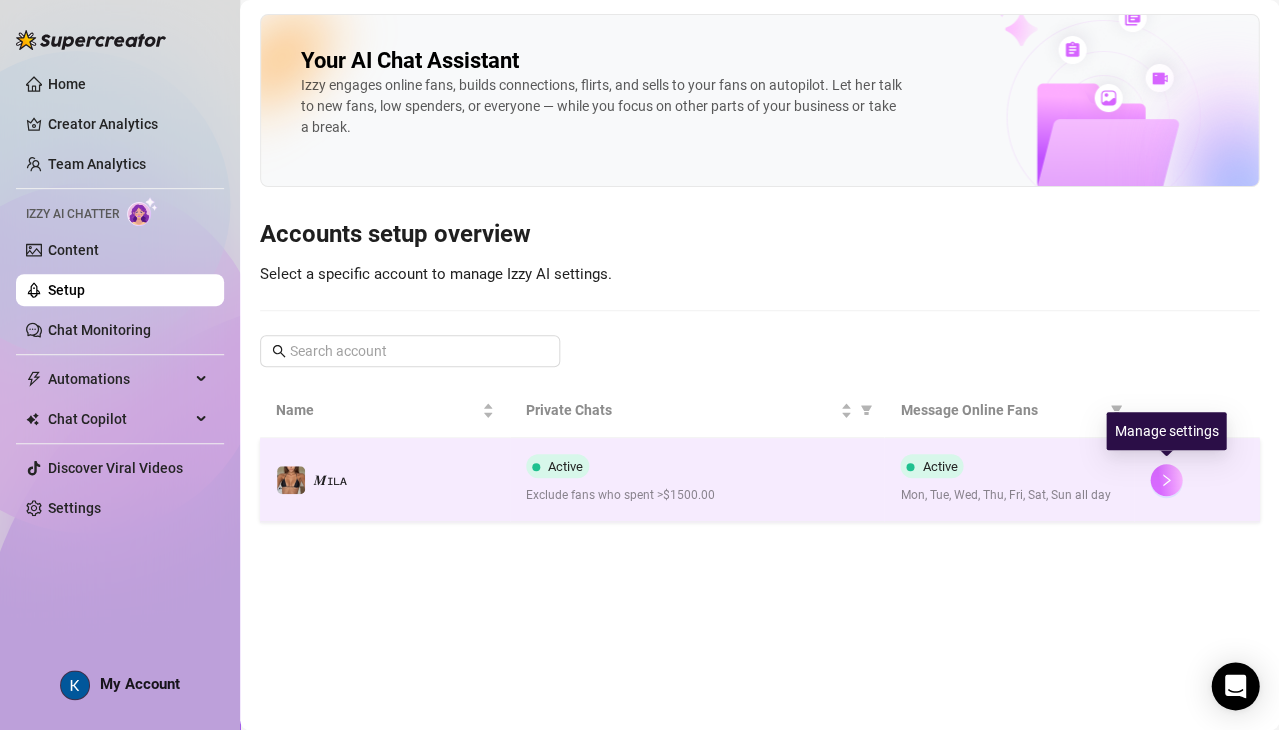 click 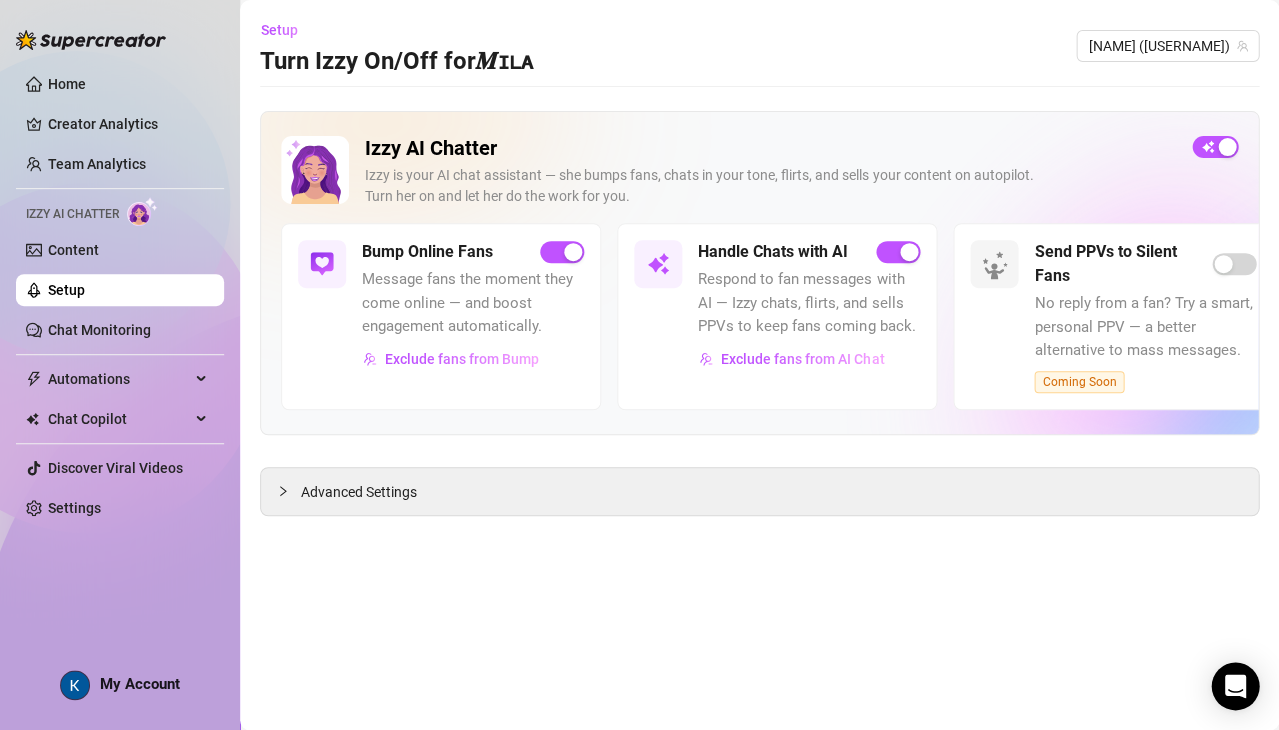 scroll, scrollTop: 0, scrollLeft: 0, axis: both 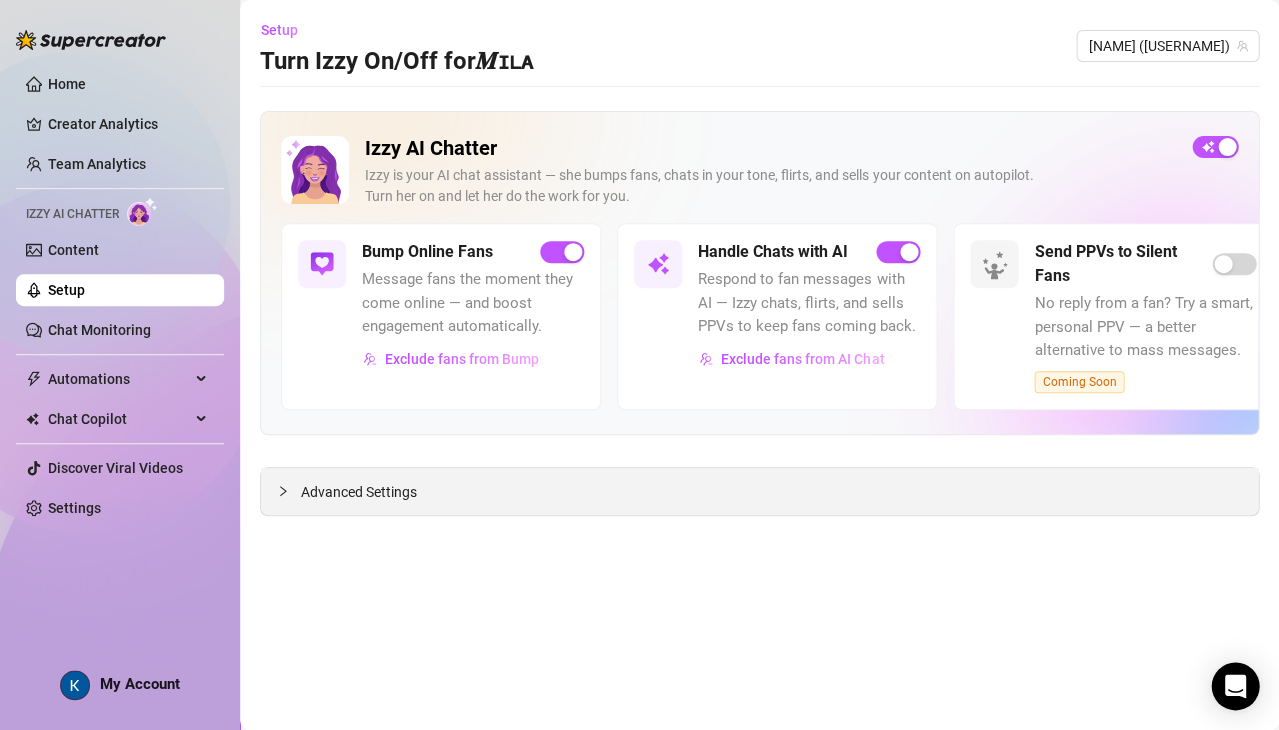 click 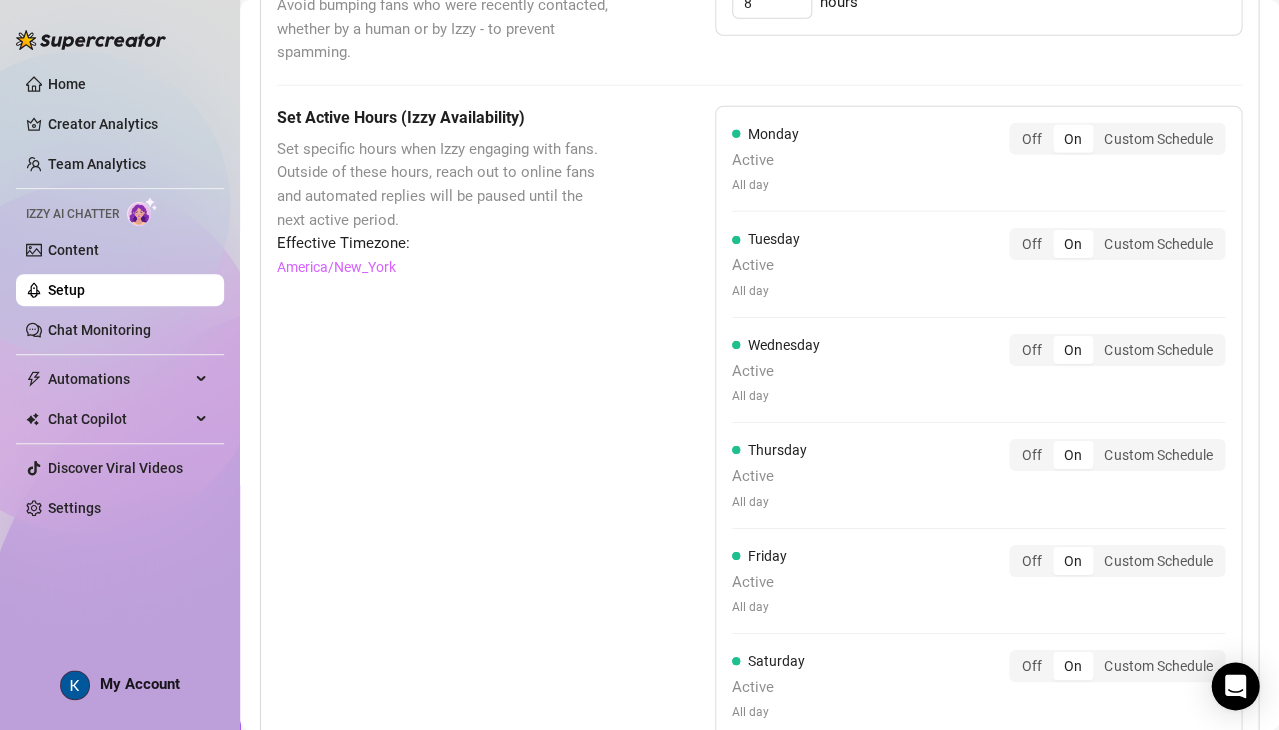 scroll, scrollTop: 1663, scrollLeft: 0, axis: vertical 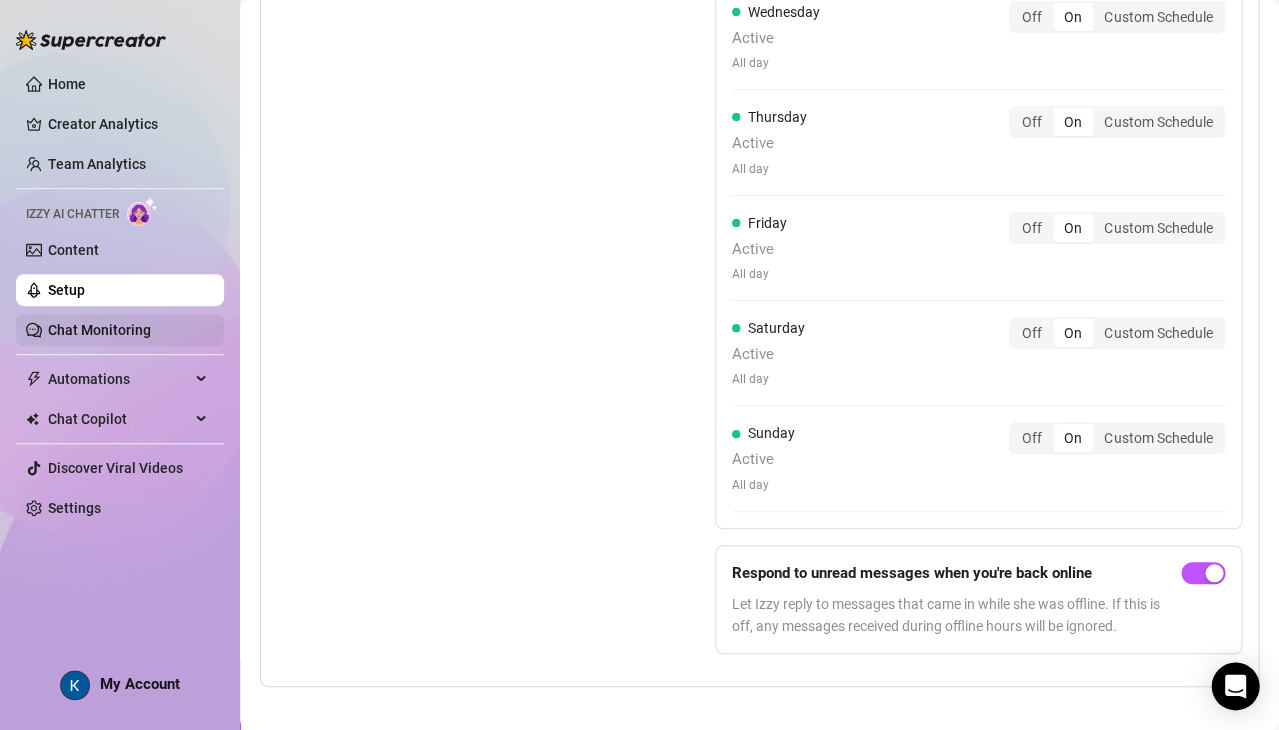 click on "Chat Monitoring" at bounding box center (99, 330) 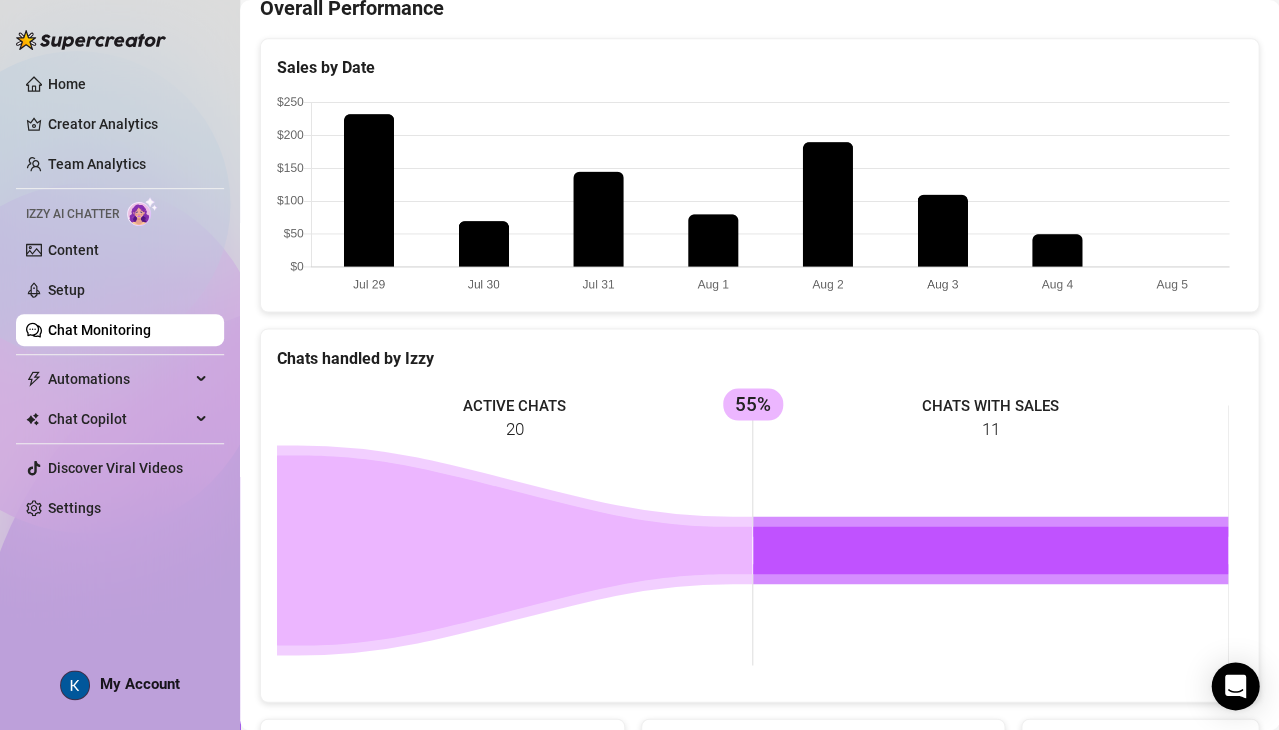 scroll, scrollTop: 709, scrollLeft: 0, axis: vertical 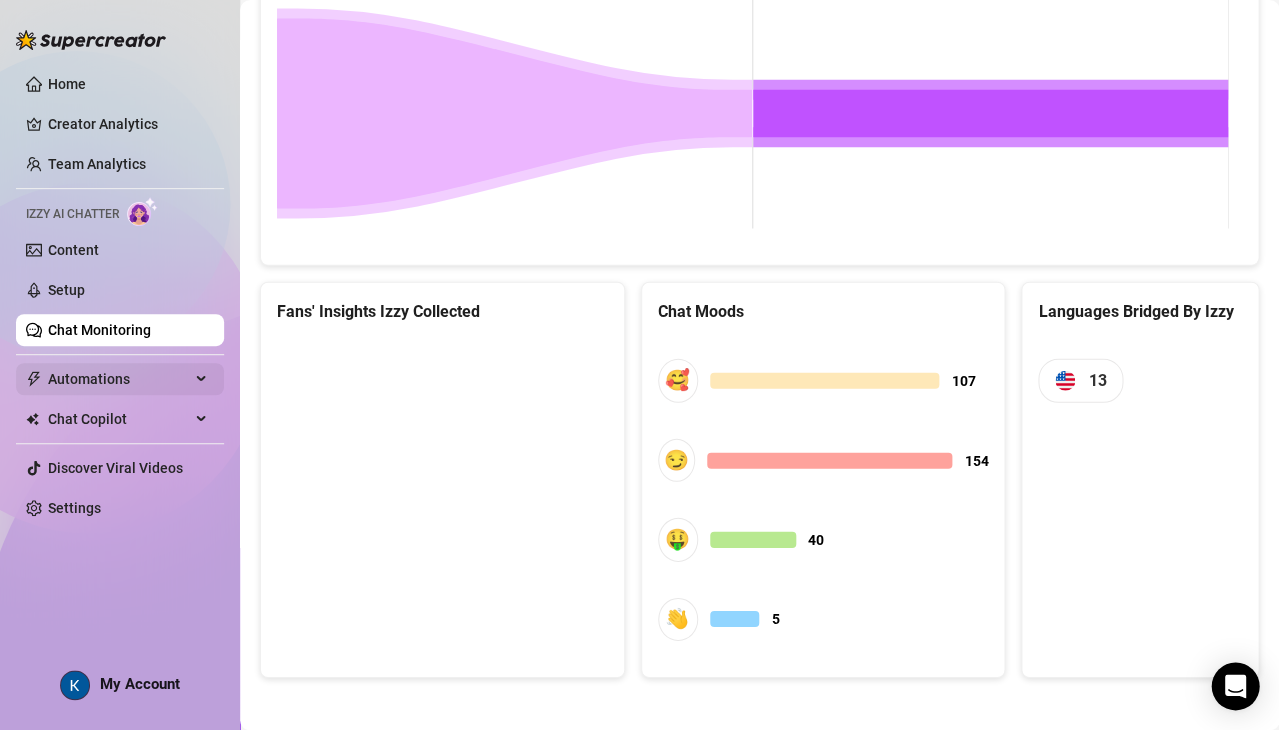 click on "Automations" at bounding box center (120, 379) 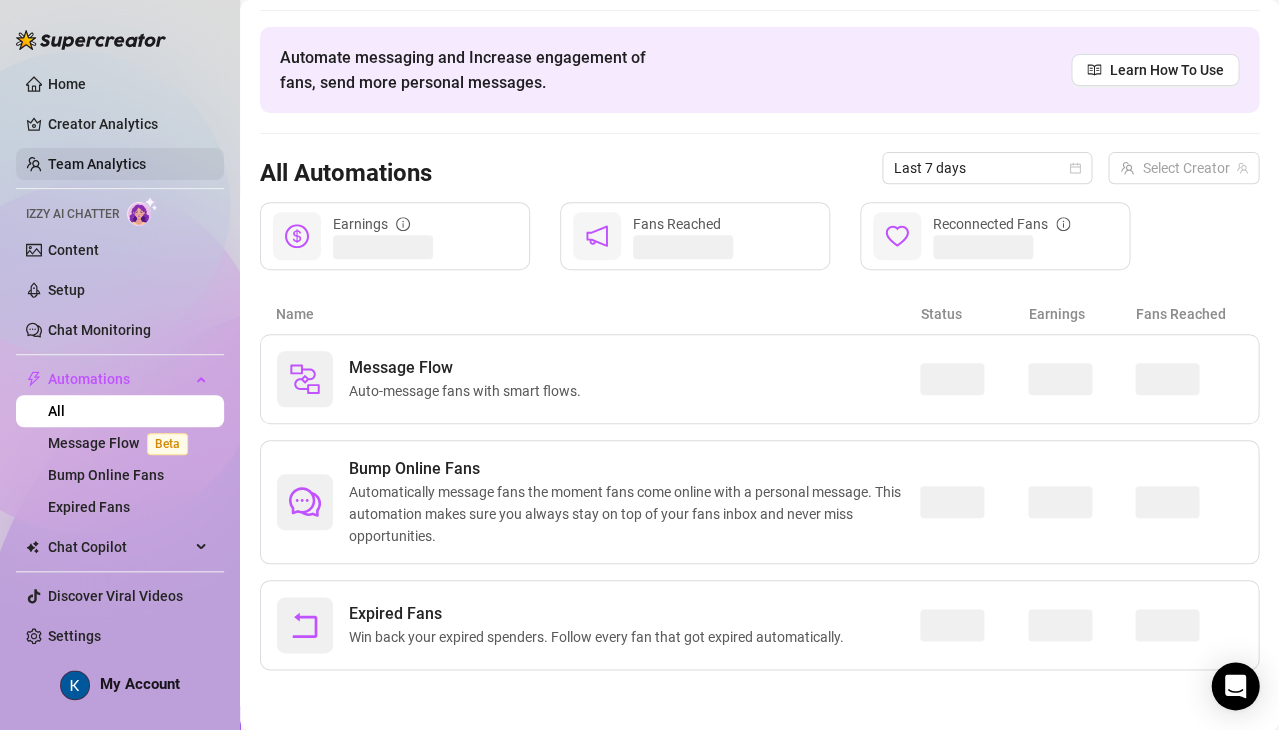 click on "Team Analytics" at bounding box center (97, 164) 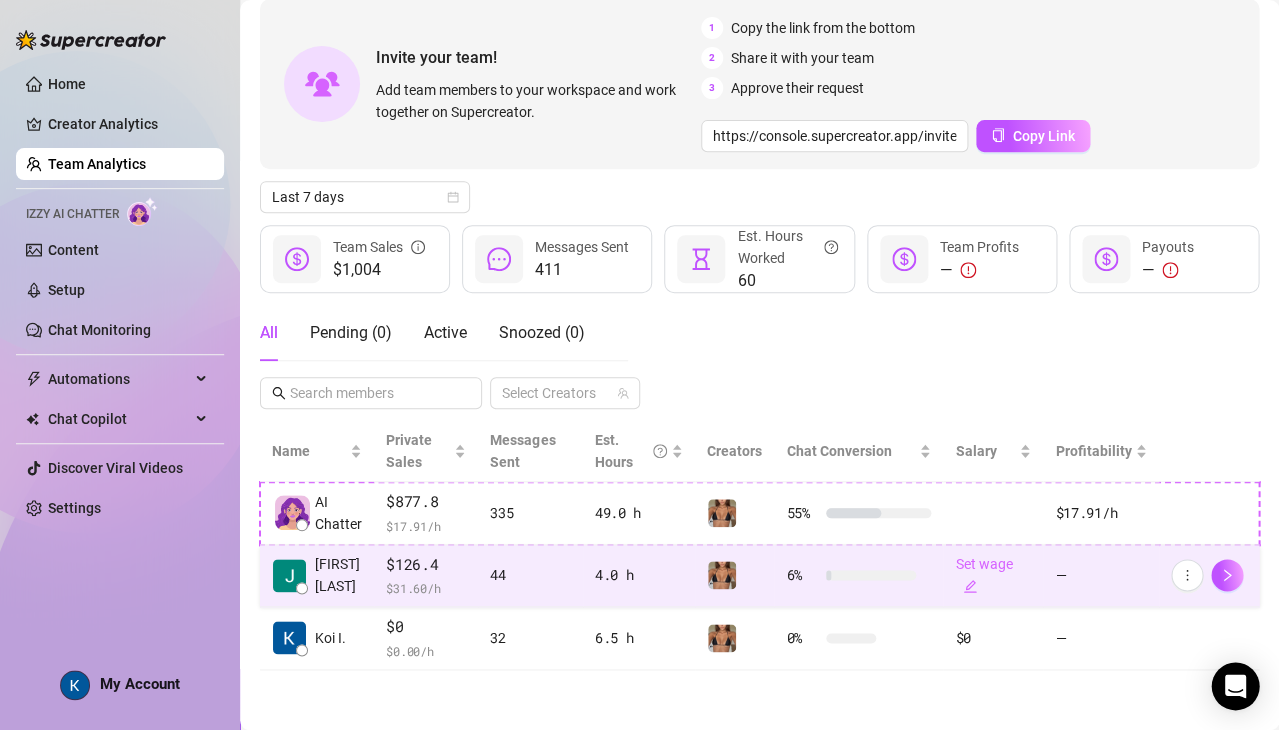 scroll, scrollTop: 111, scrollLeft: 0, axis: vertical 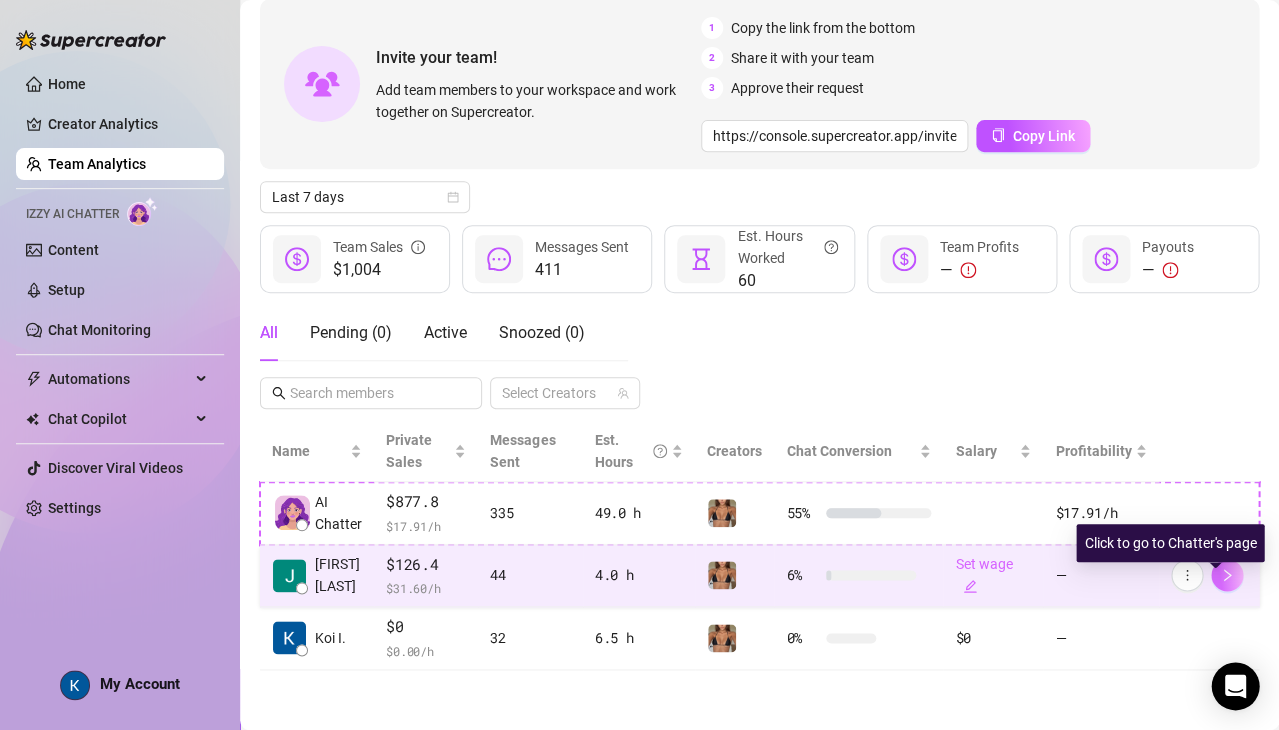 click 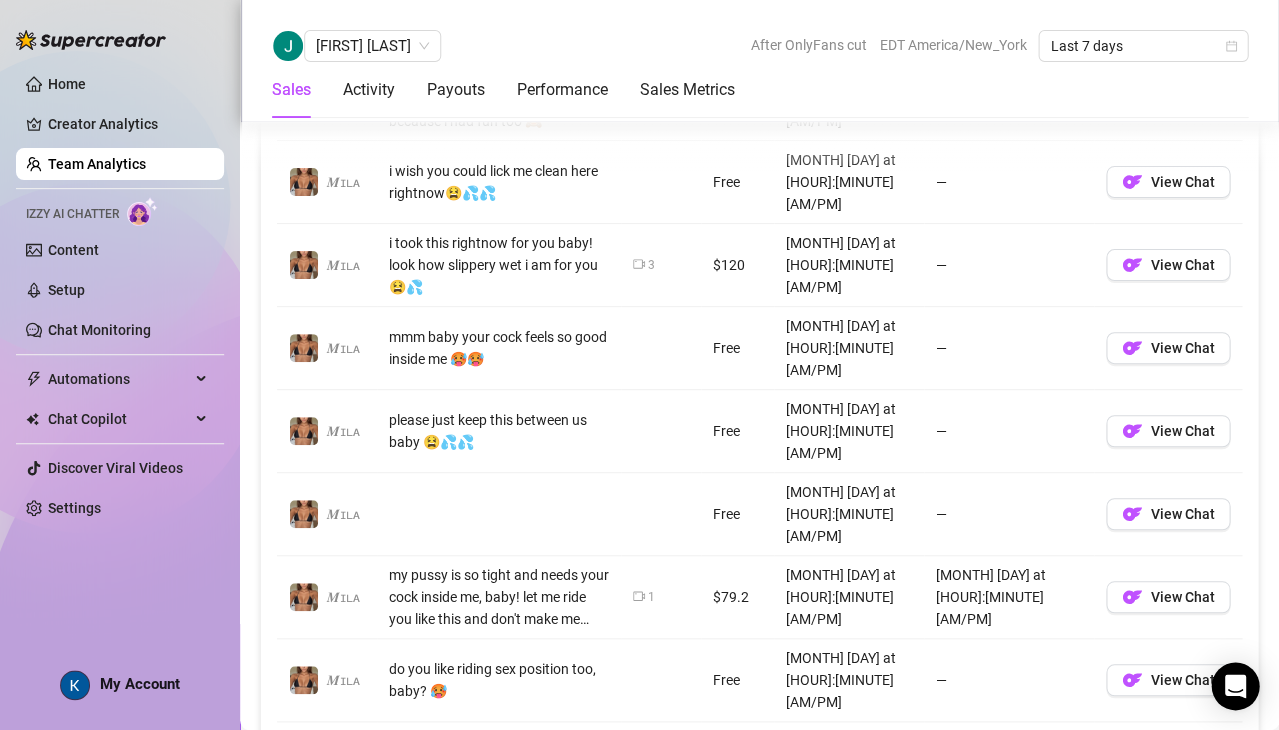scroll, scrollTop: 1674, scrollLeft: 0, axis: vertical 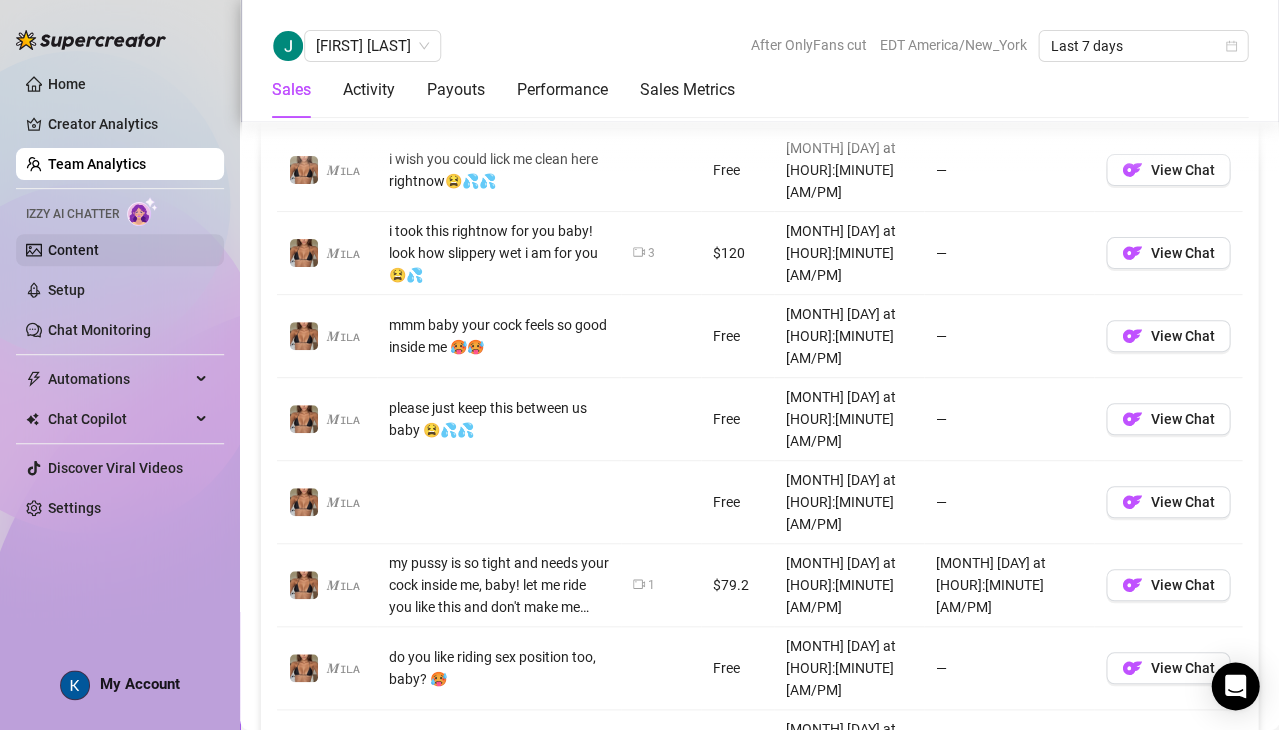 click on "Content" at bounding box center (73, 250) 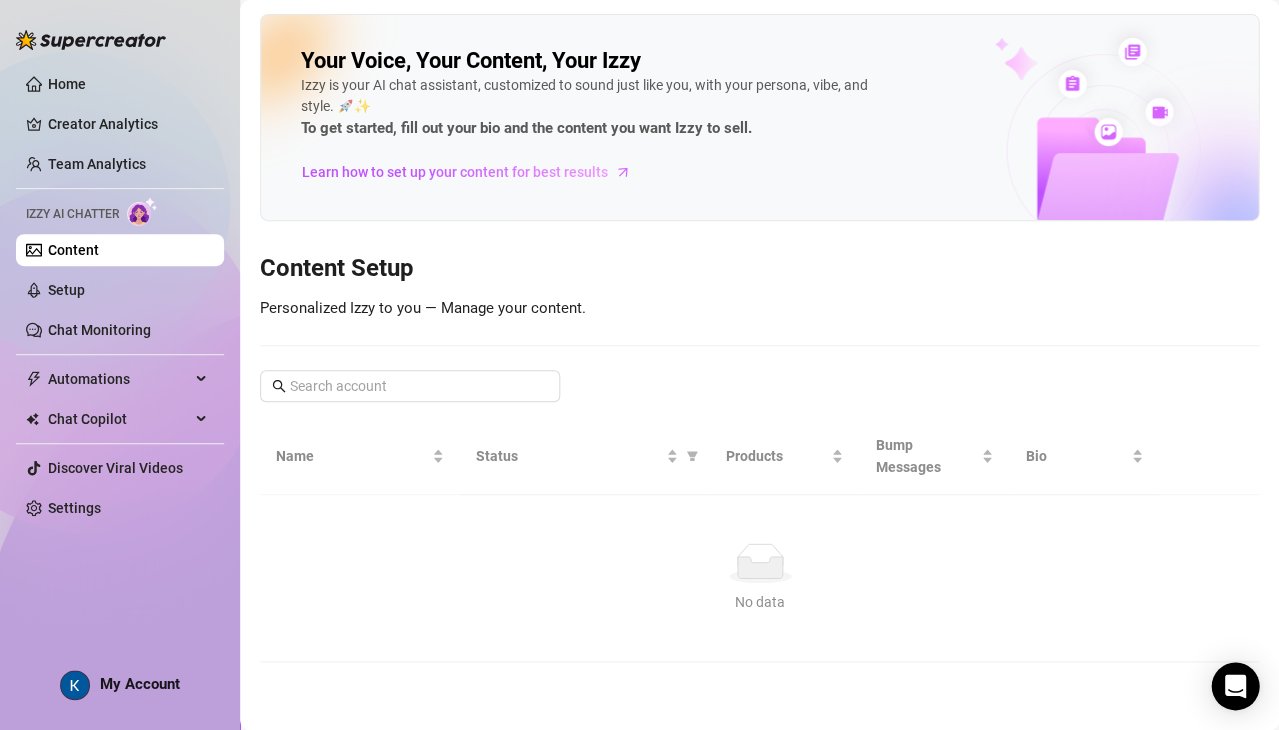 scroll, scrollTop: 0, scrollLeft: 0, axis: both 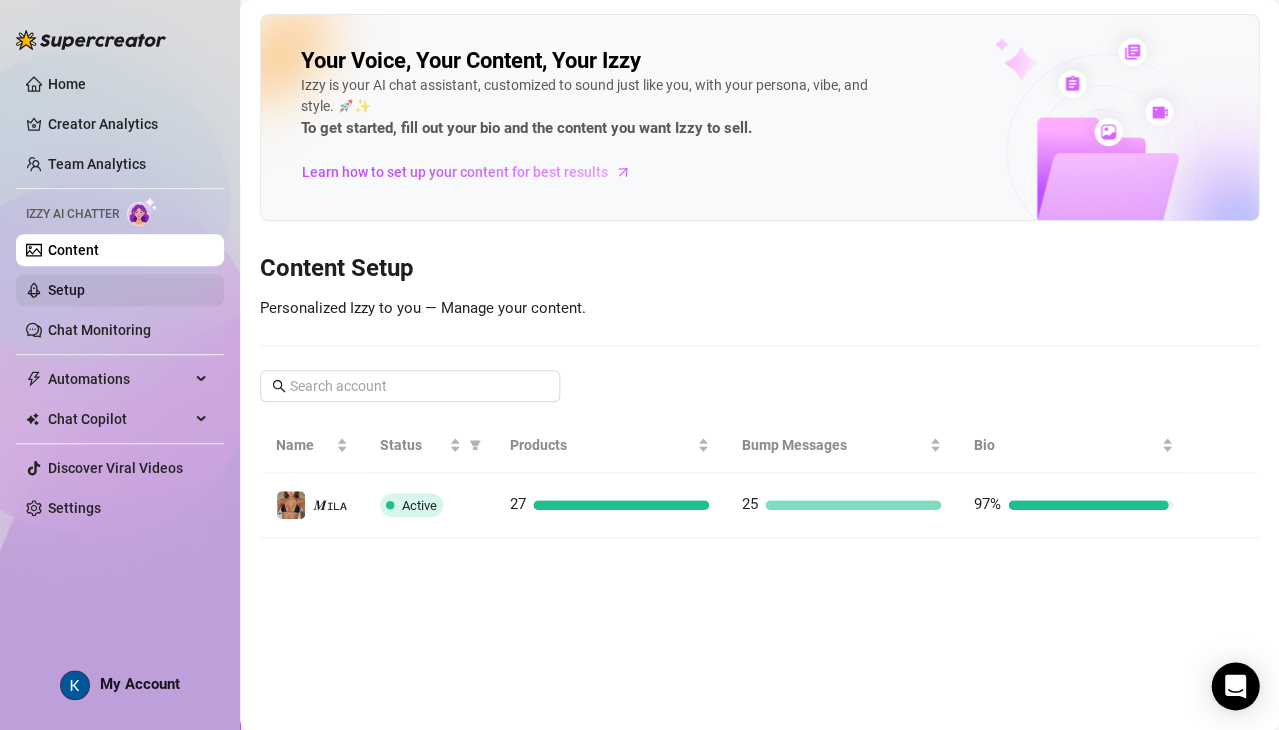 click on "Setup" at bounding box center [66, 290] 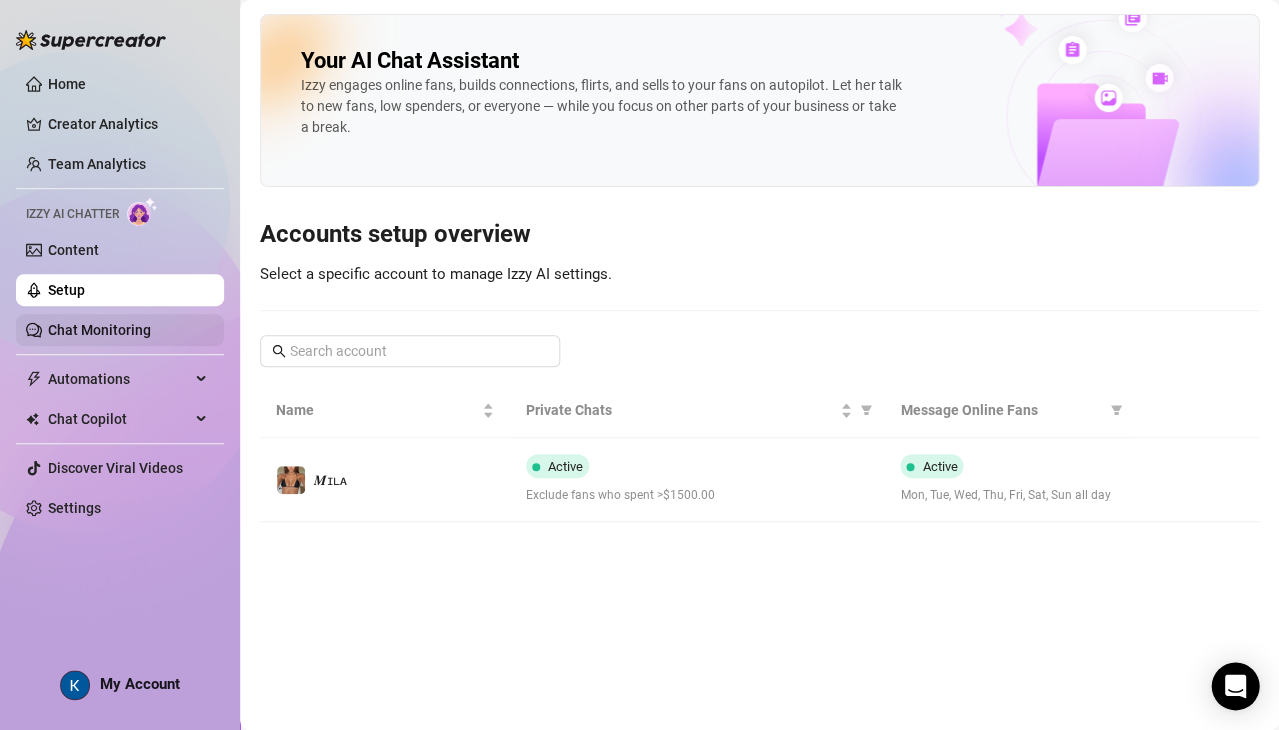 click on "Chat Monitoring" at bounding box center [99, 330] 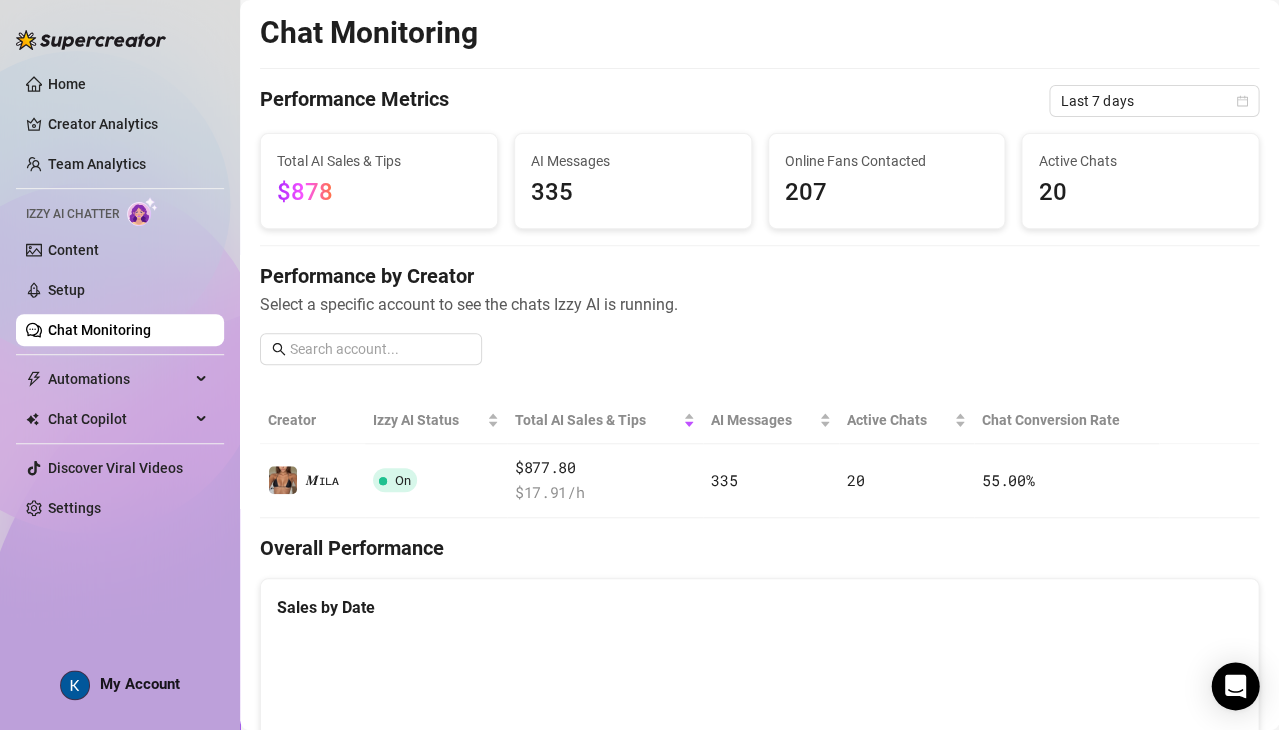 scroll, scrollTop: 0, scrollLeft: 0, axis: both 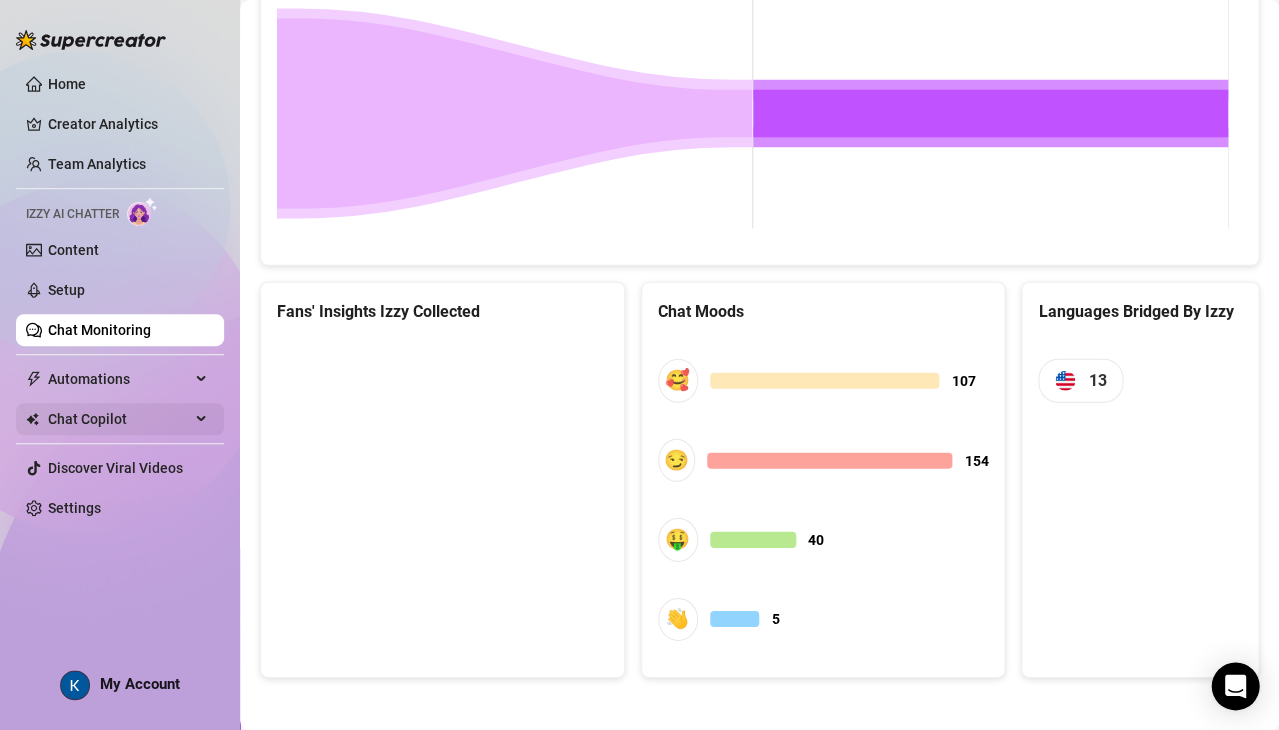 click on "Chat Copilot" at bounding box center [119, 419] 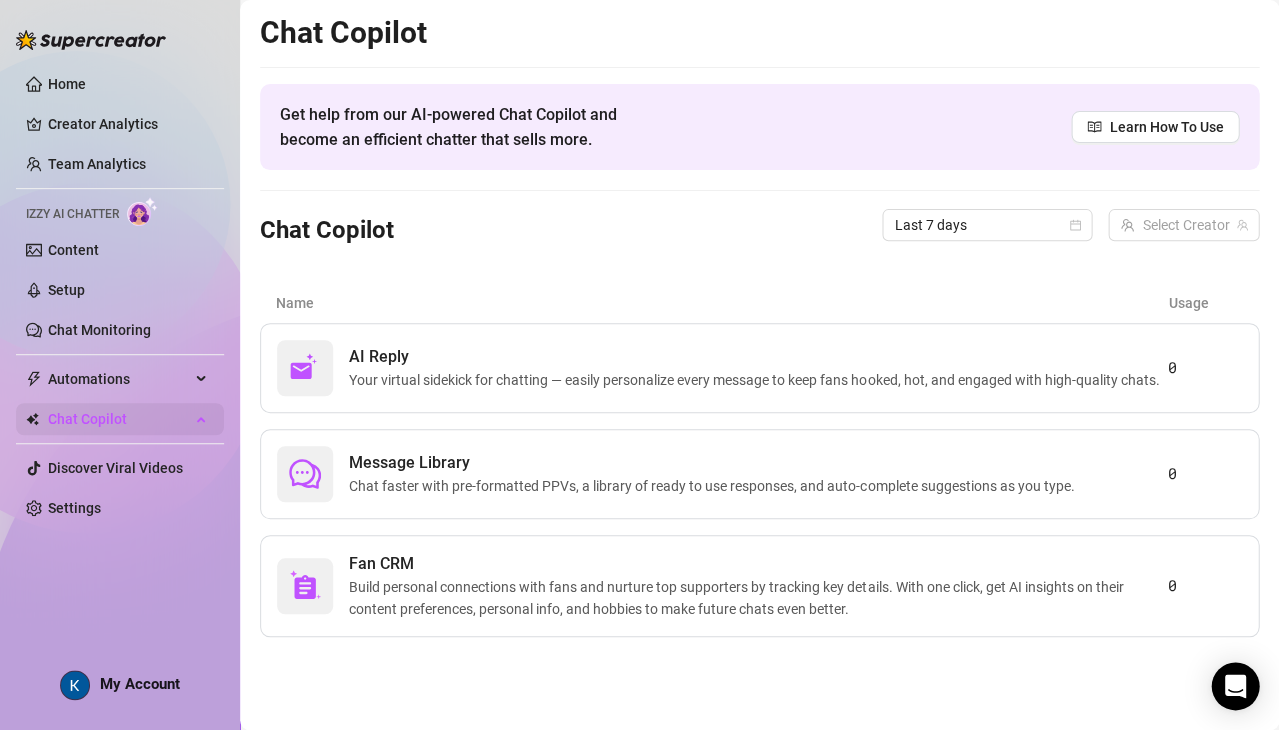 scroll, scrollTop: 0, scrollLeft: 0, axis: both 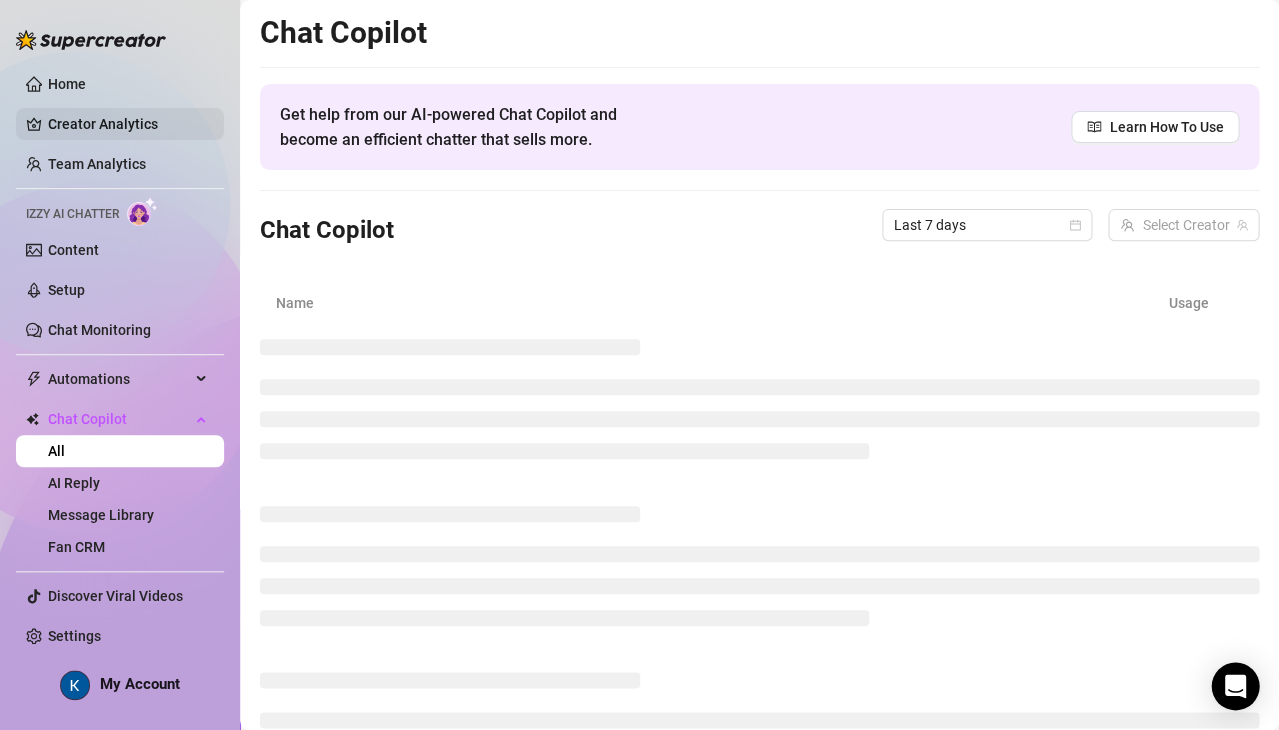 click on "Creator Analytics" at bounding box center [128, 124] 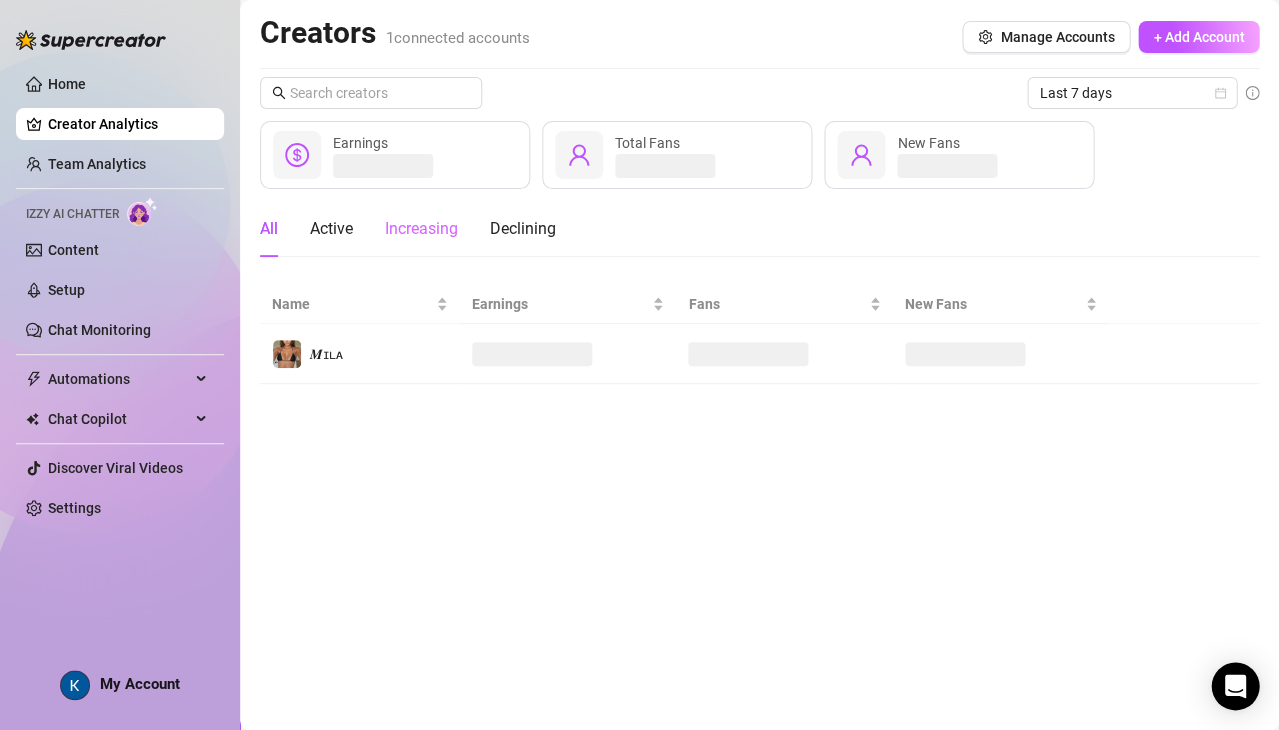 click on "Increasing" at bounding box center (421, 229) 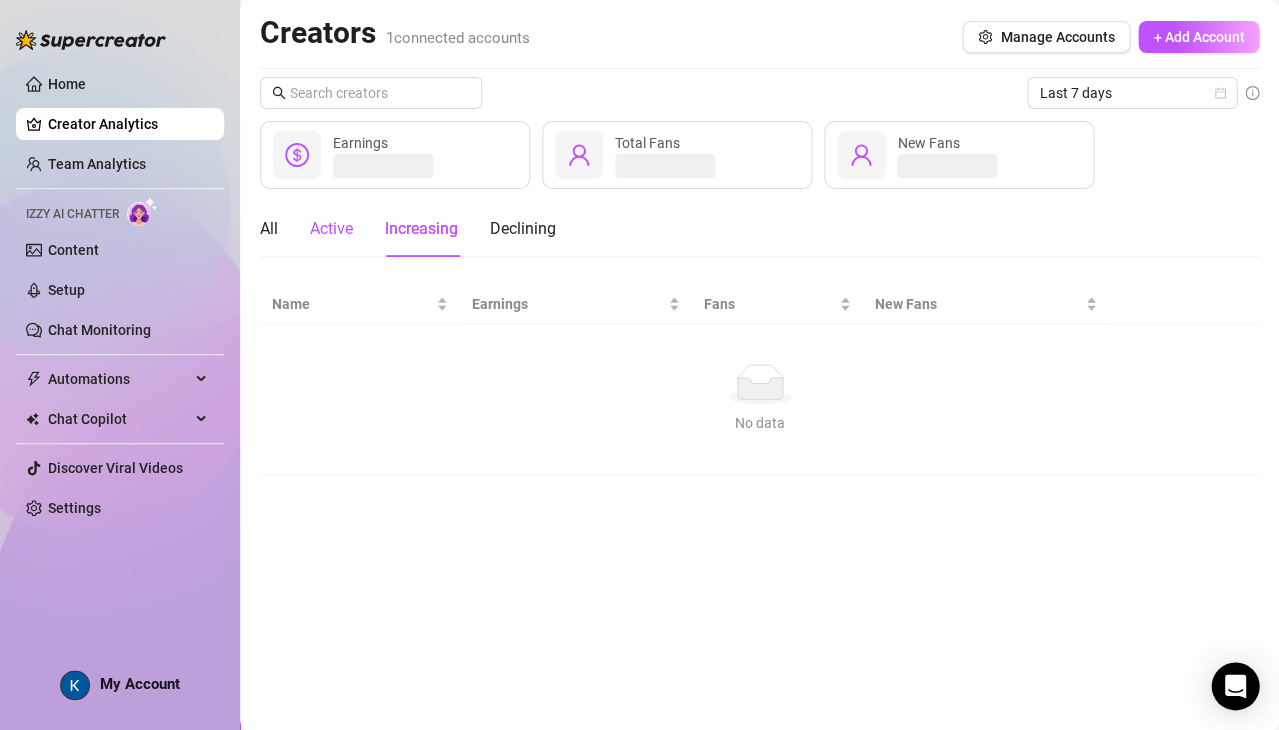 click on "Active" at bounding box center (331, 229) 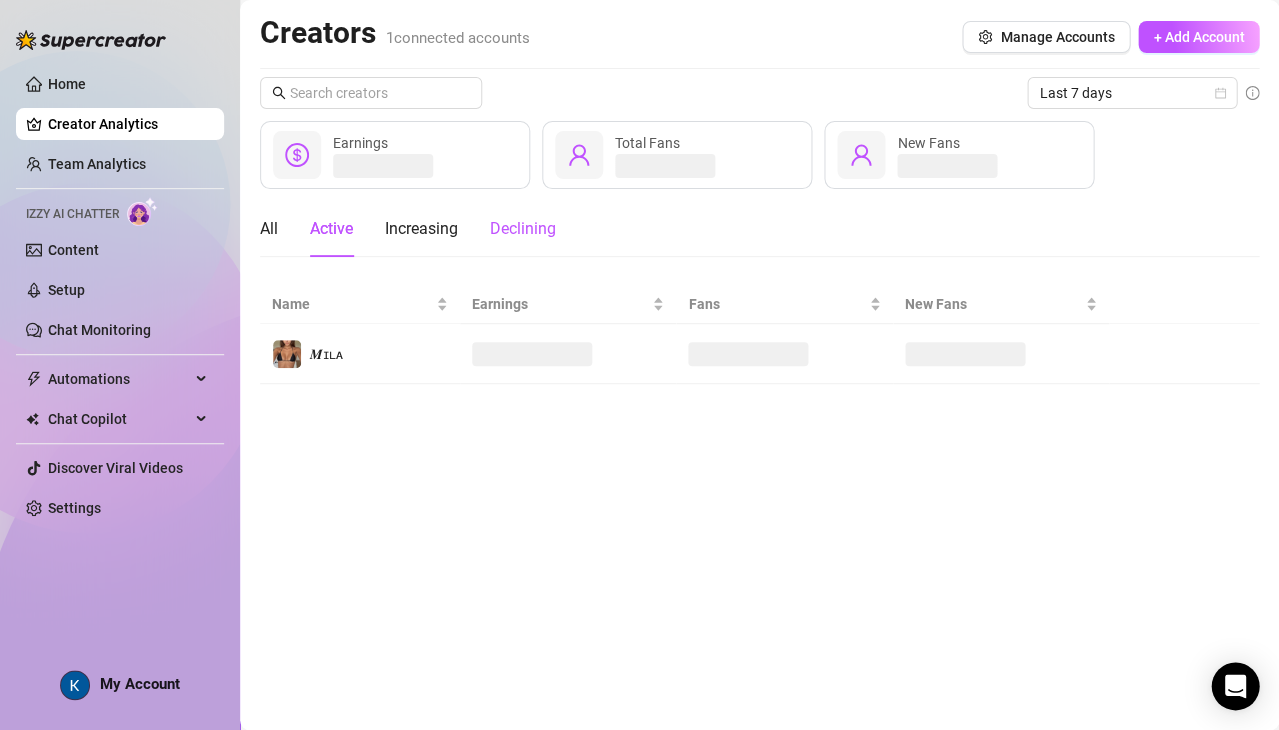 click on "Declining" at bounding box center [523, 229] 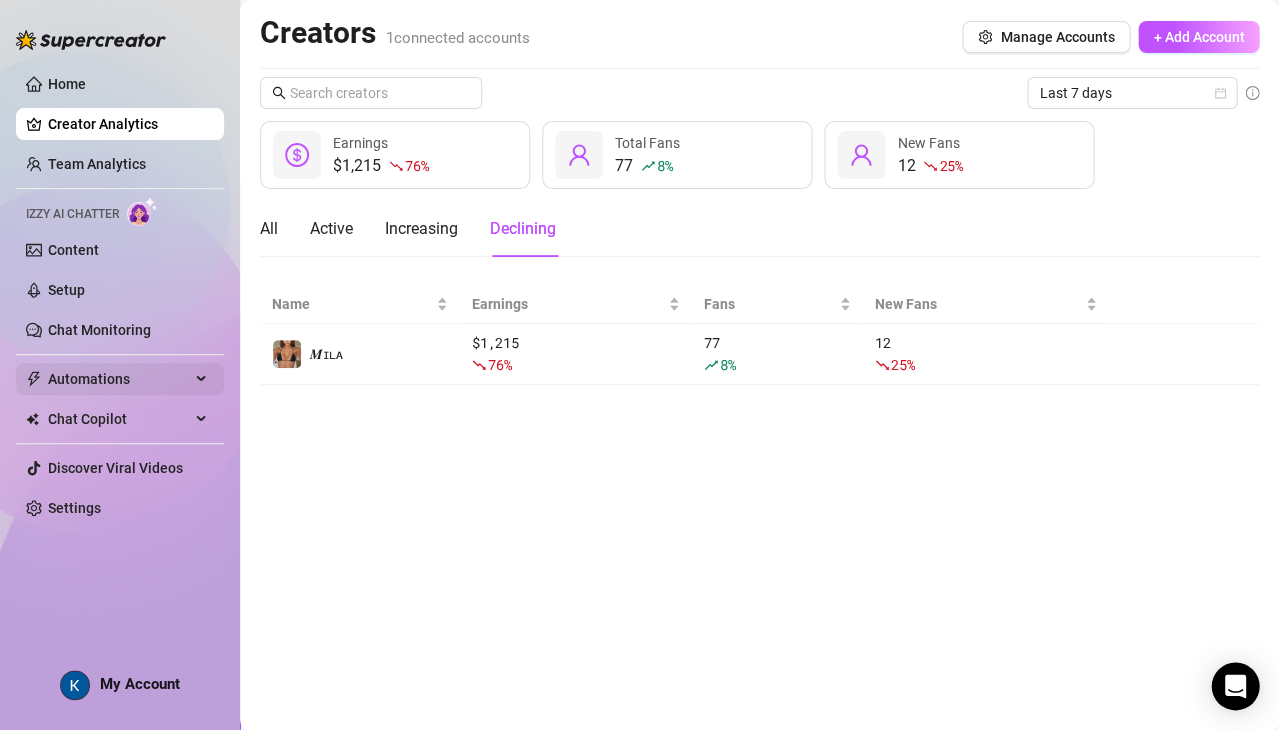 click on "Automations" at bounding box center (119, 379) 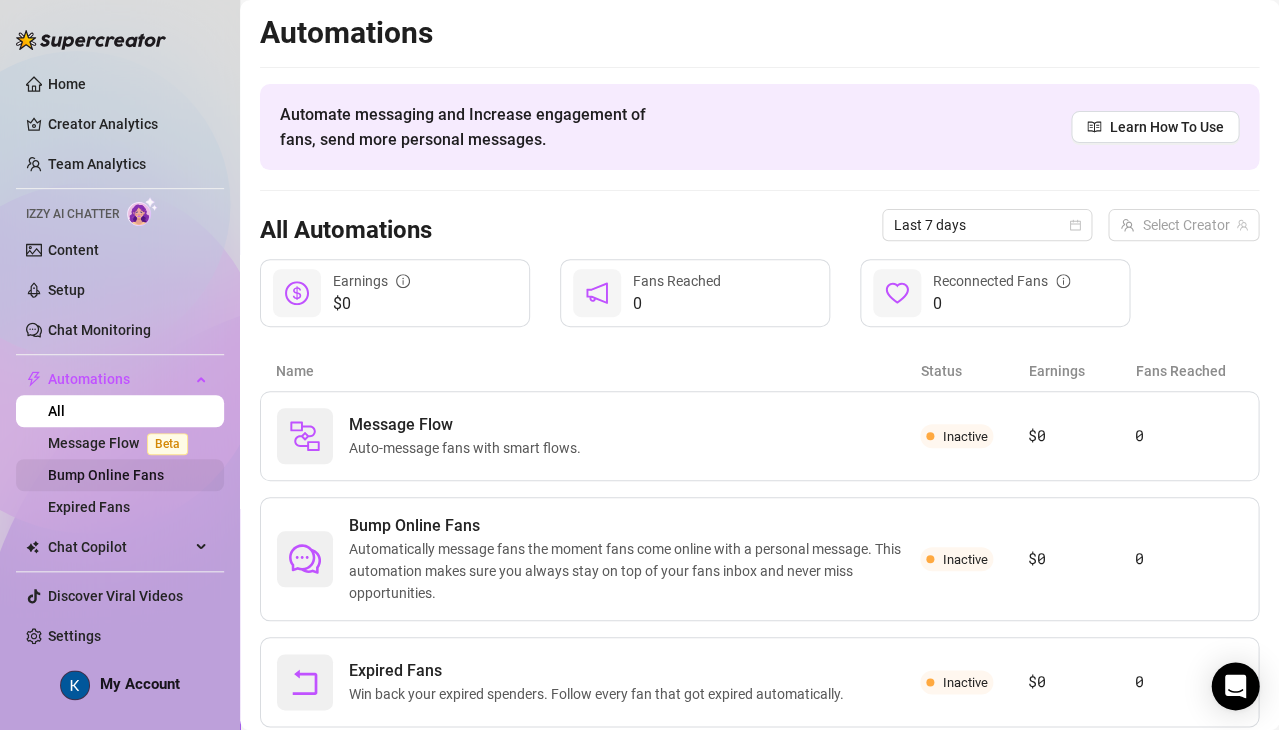click on "Bump Online Fans" at bounding box center (106, 475) 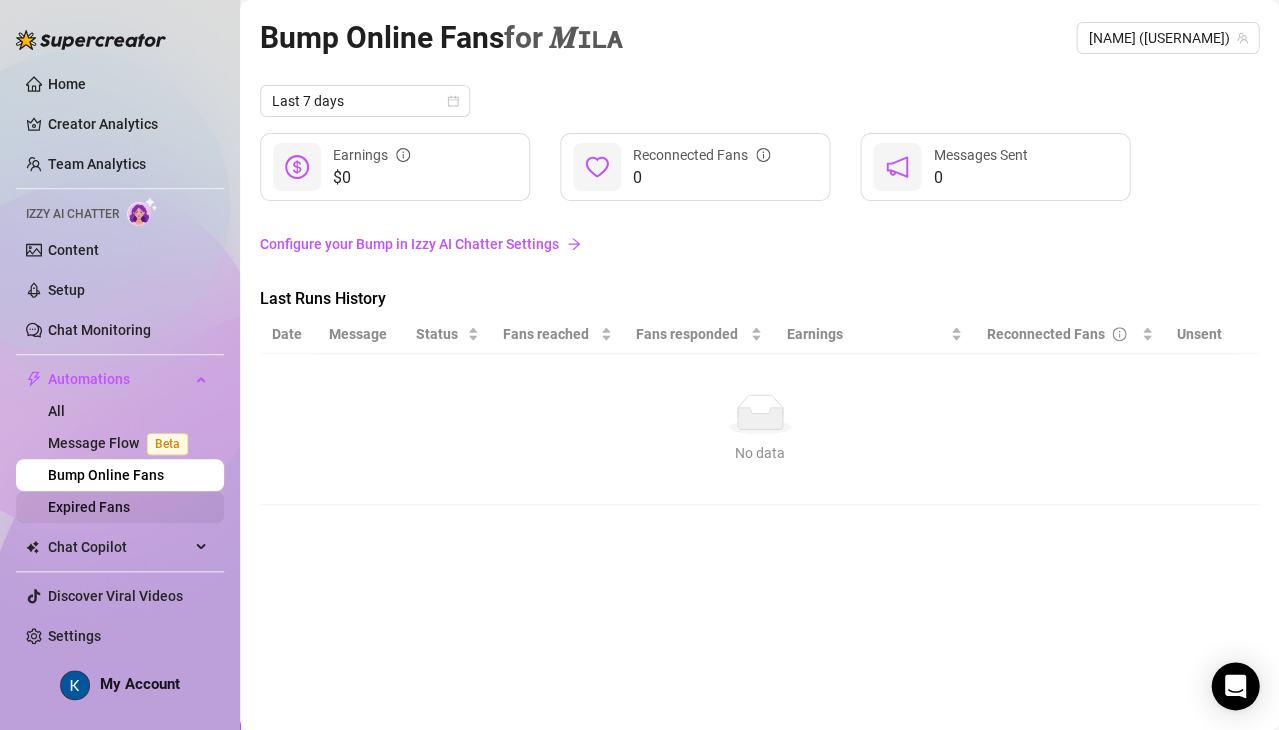 click on "Expired Fans" at bounding box center [89, 507] 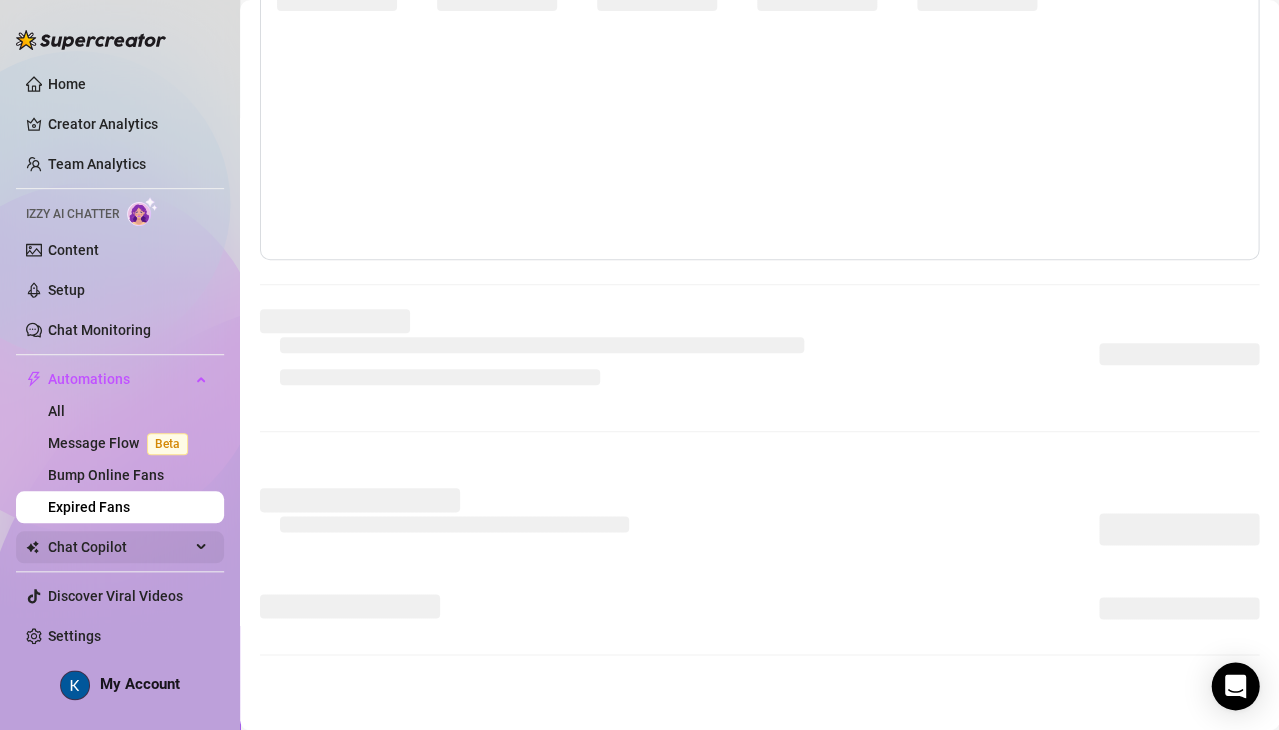 scroll, scrollTop: 82, scrollLeft: 0, axis: vertical 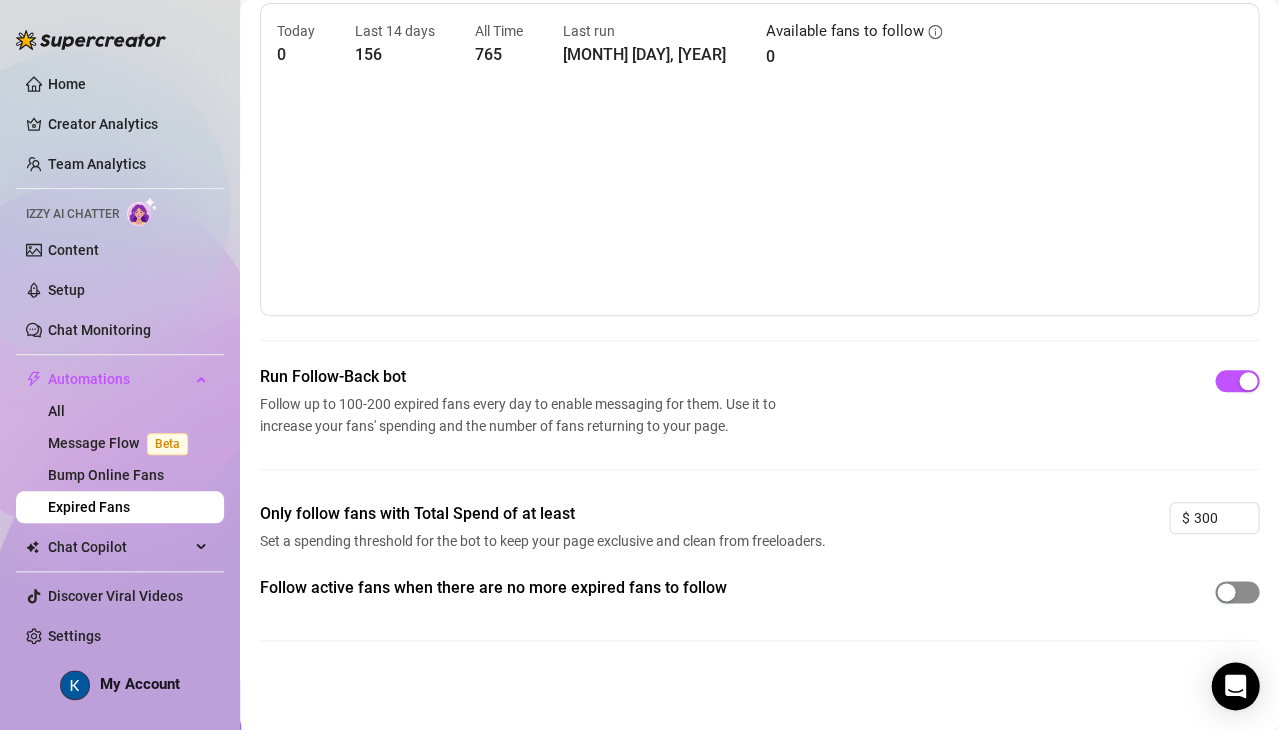 click at bounding box center [1237, 592] 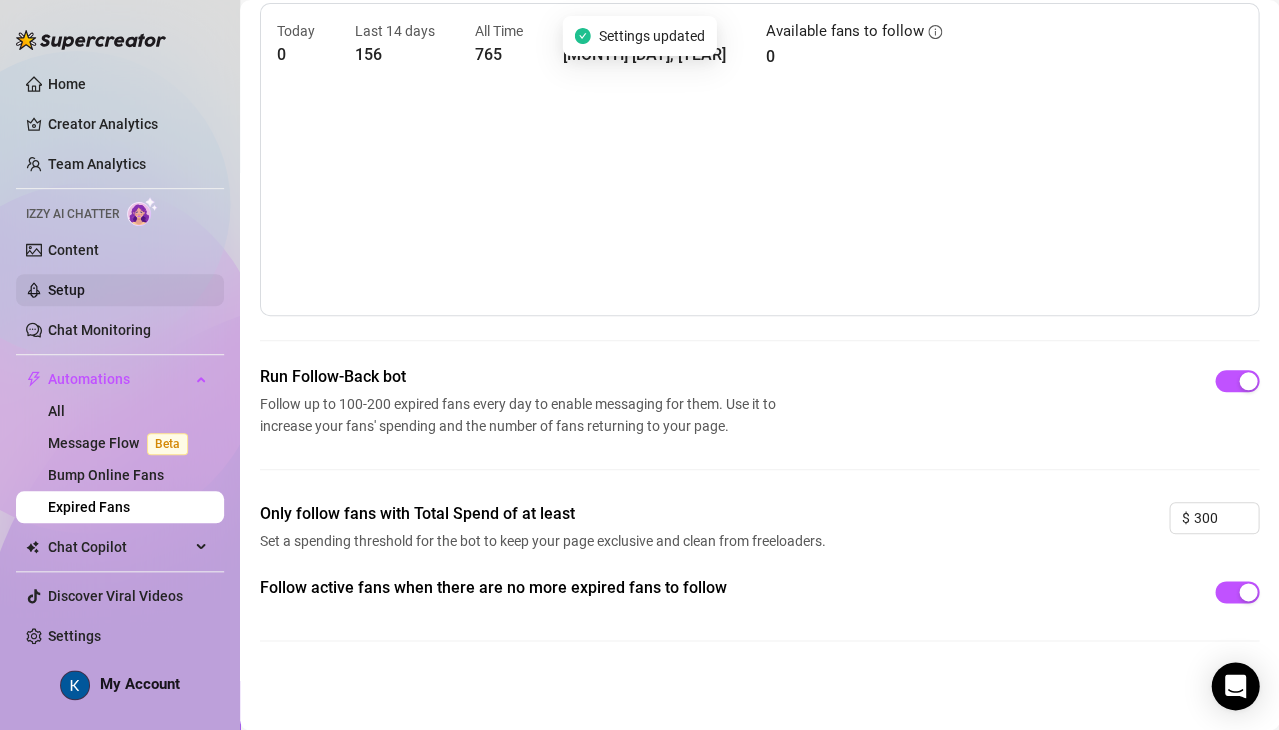 click on "Setup" at bounding box center [66, 290] 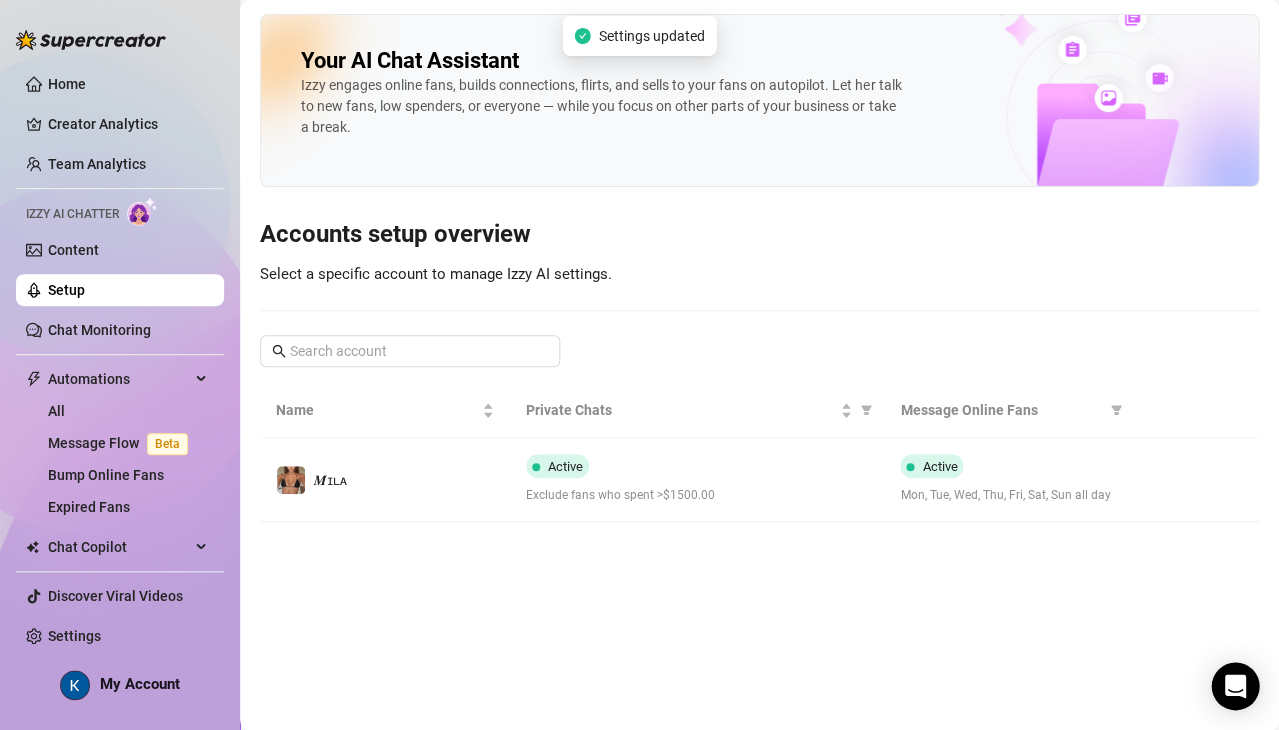 scroll, scrollTop: 0, scrollLeft: 0, axis: both 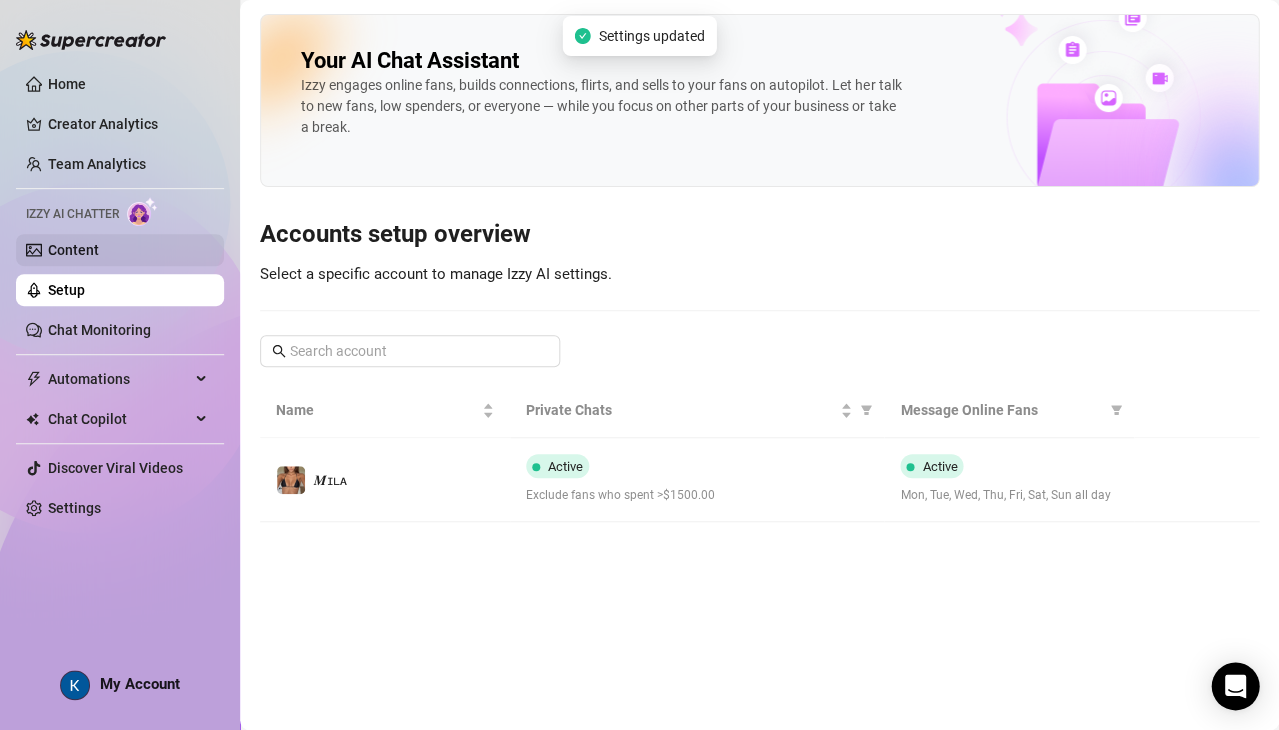 click on "Content" at bounding box center (73, 250) 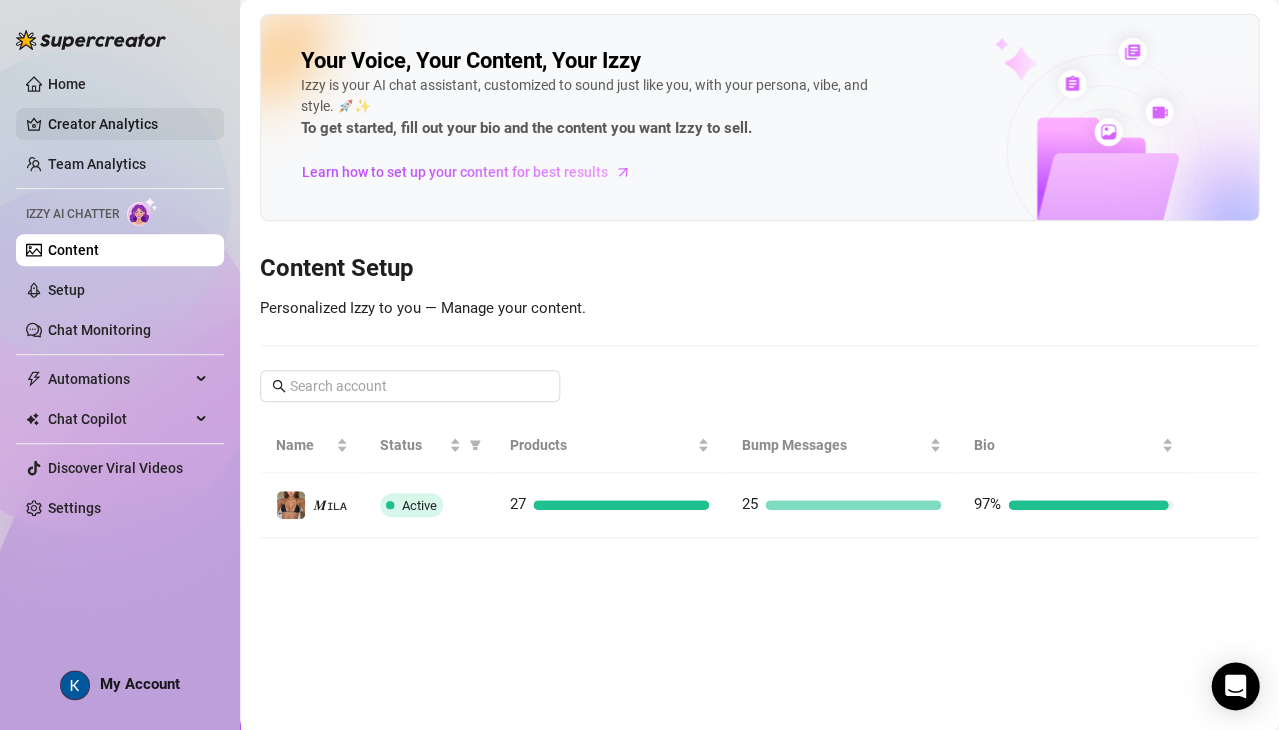 click on "Creator Analytics" at bounding box center [128, 124] 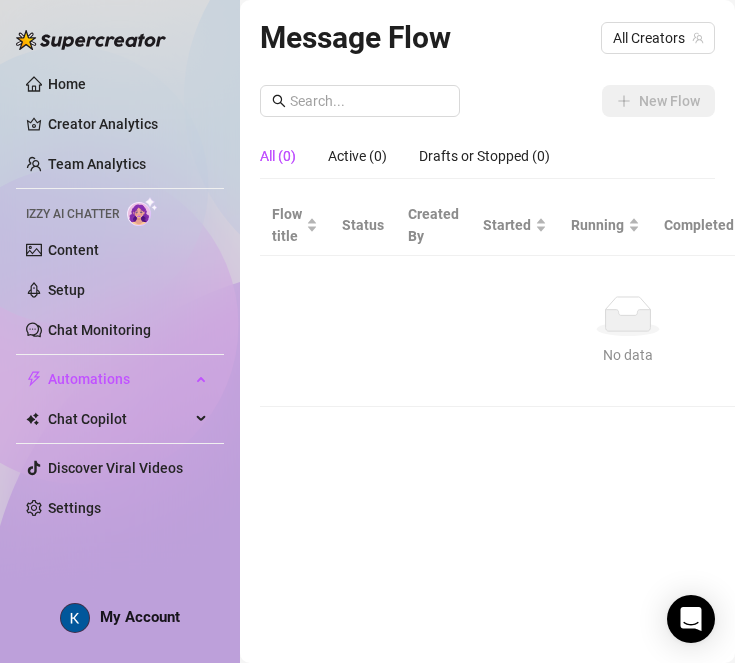 scroll, scrollTop: 0, scrollLeft: 0, axis: both 